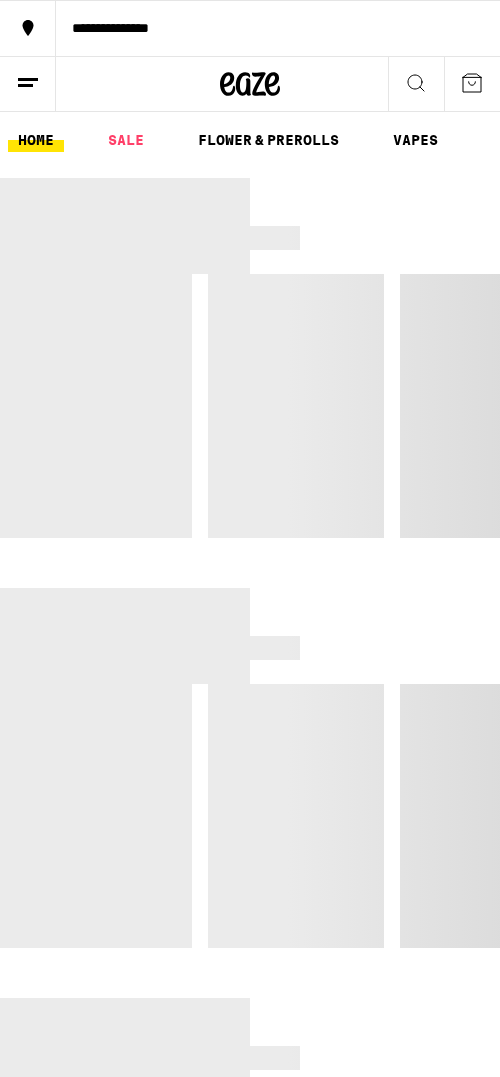 scroll, scrollTop: 0, scrollLeft: 0, axis: both 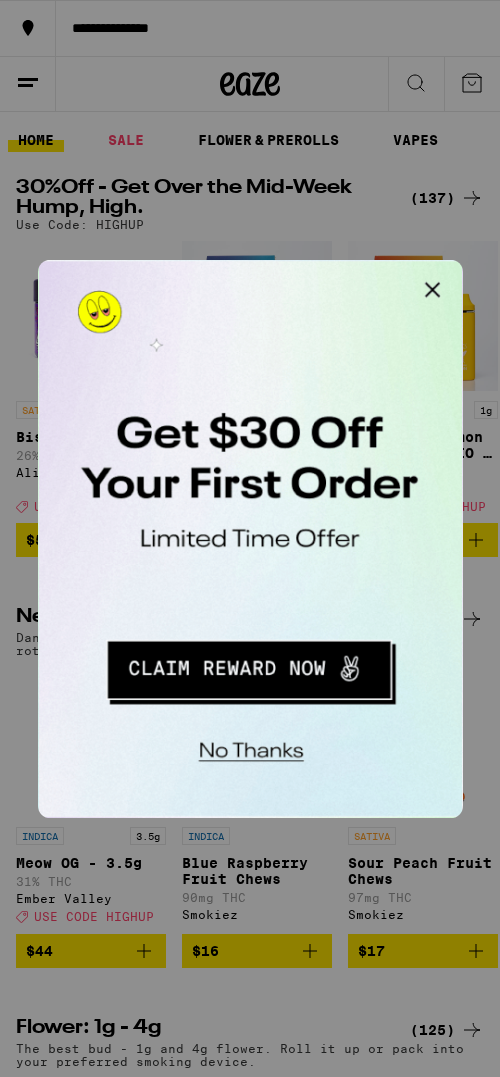 click at bounding box center (291, 280) 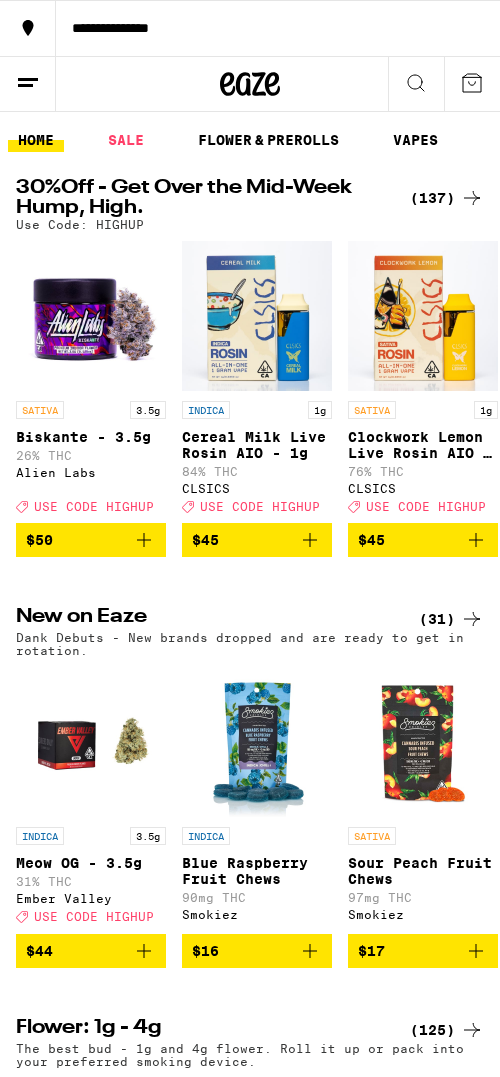 scroll, scrollTop: 0, scrollLeft: 0, axis: both 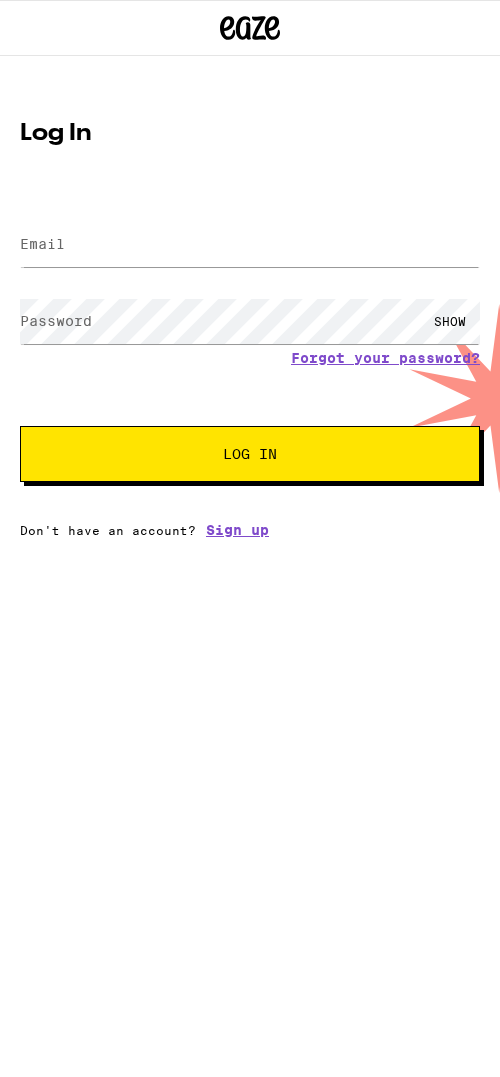 click on "Email Email Password Password SHOW Forgot your password? Log In" at bounding box center [250, 339] 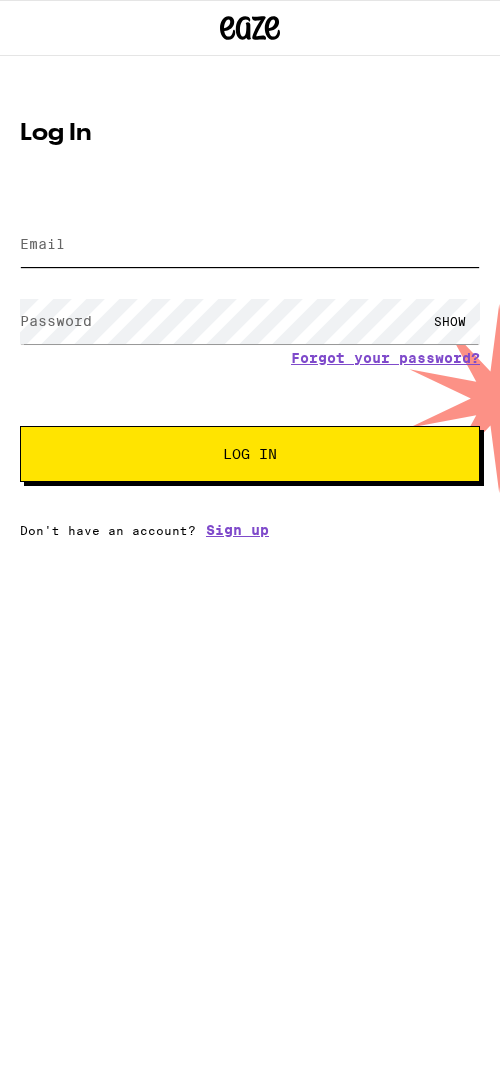 click on "Email" at bounding box center (250, 244) 